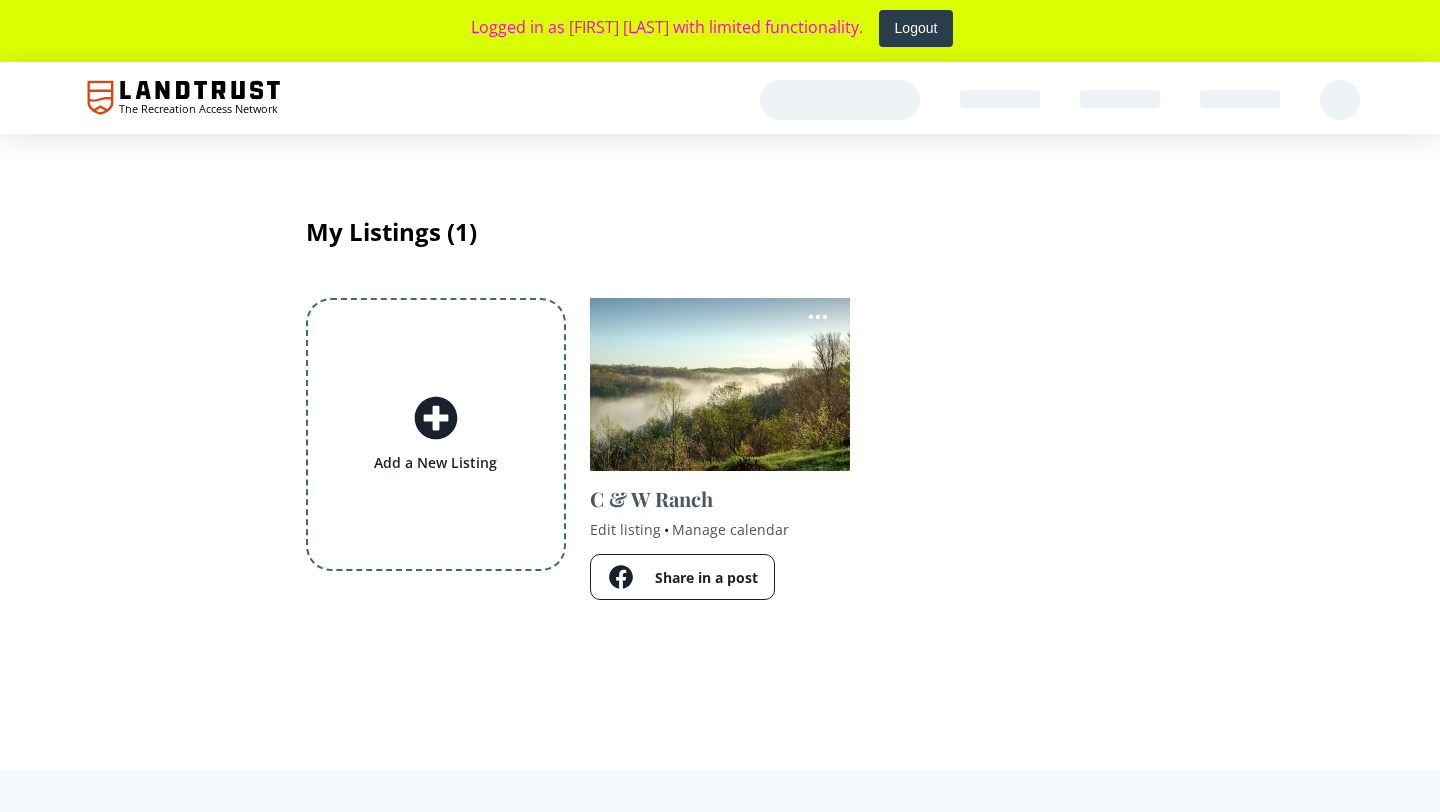 scroll, scrollTop: 0, scrollLeft: 0, axis: both 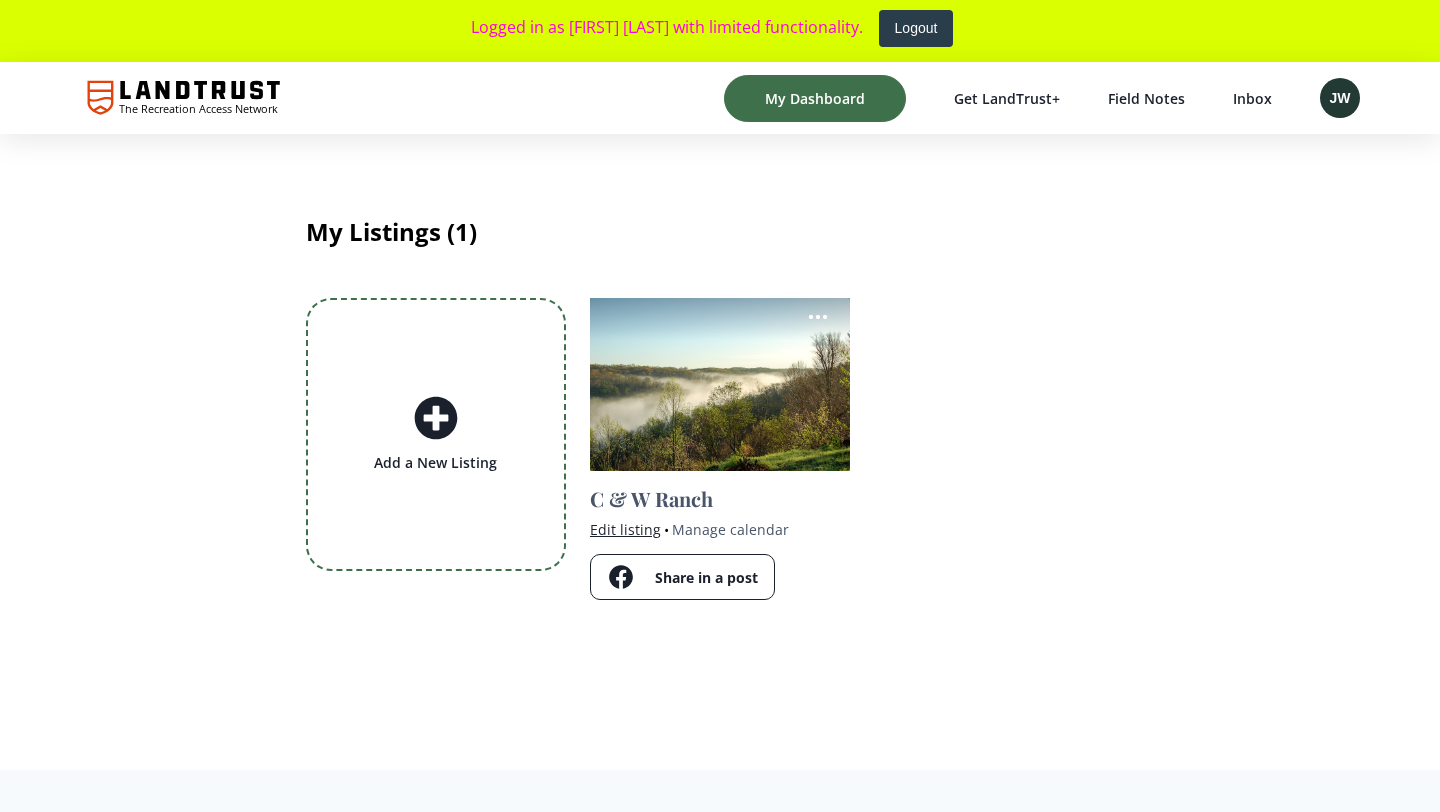 click on "Edit listing" at bounding box center [625, 529] 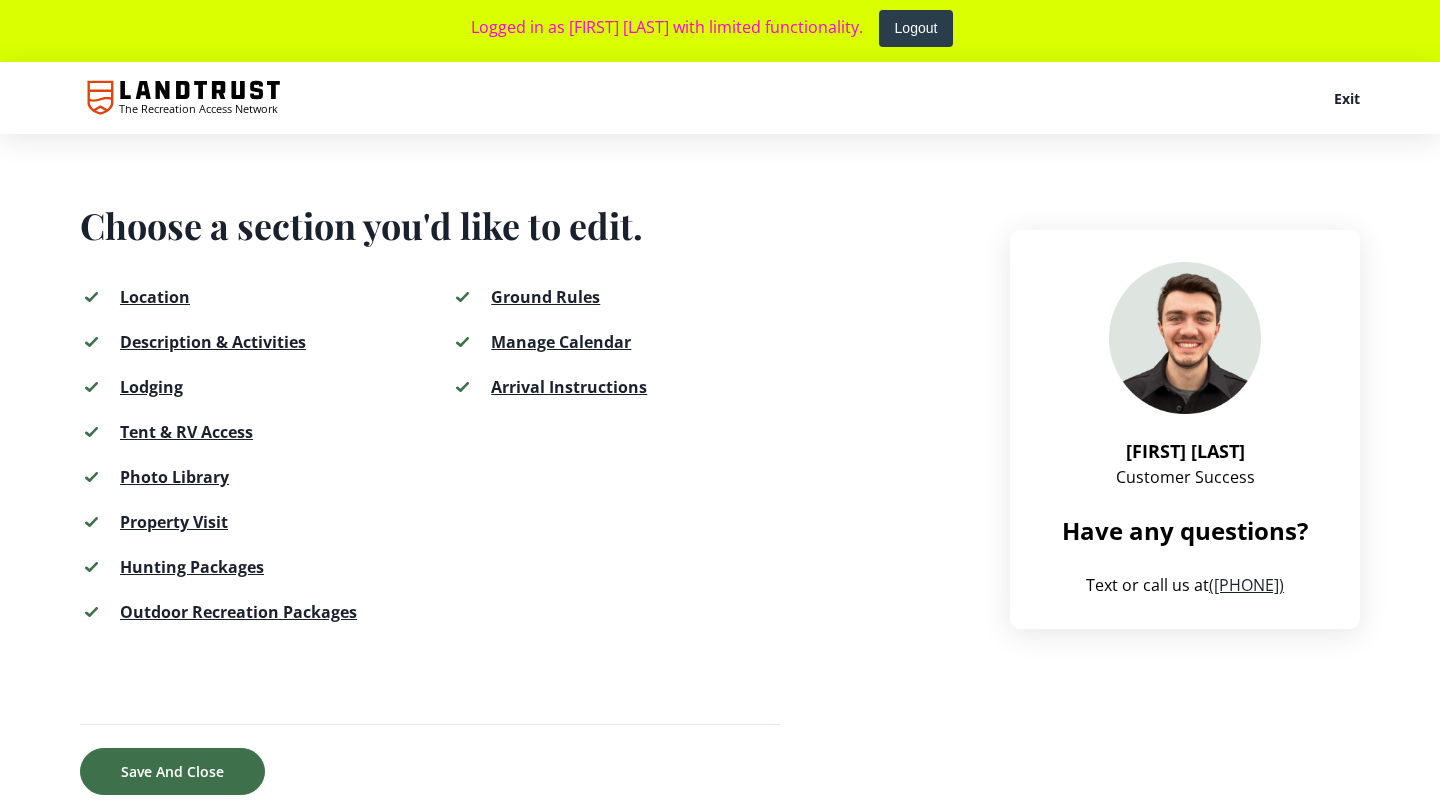 click on "Description & Activities" at bounding box center (213, 342) 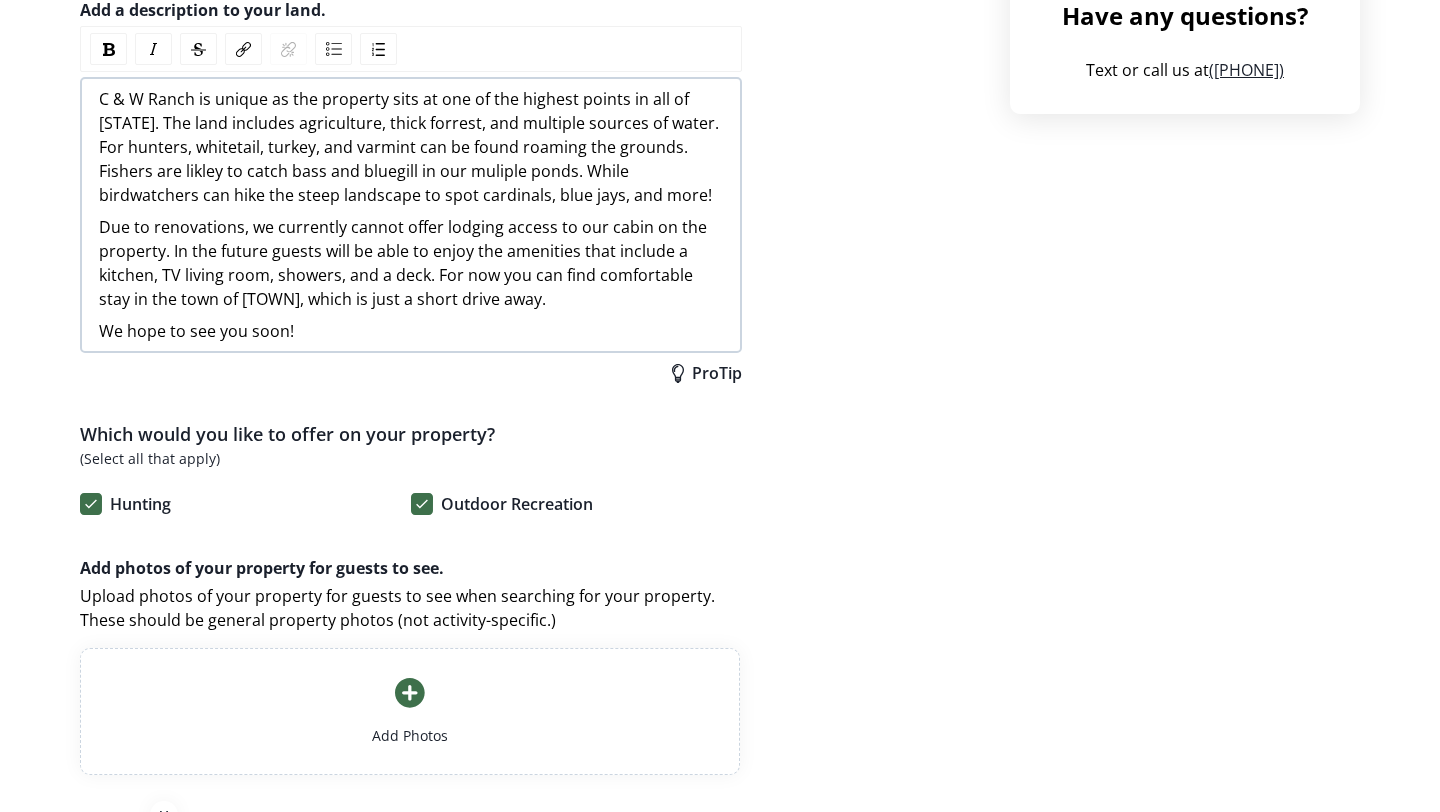 scroll, scrollTop: 518, scrollLeft: 0, axis: vertical 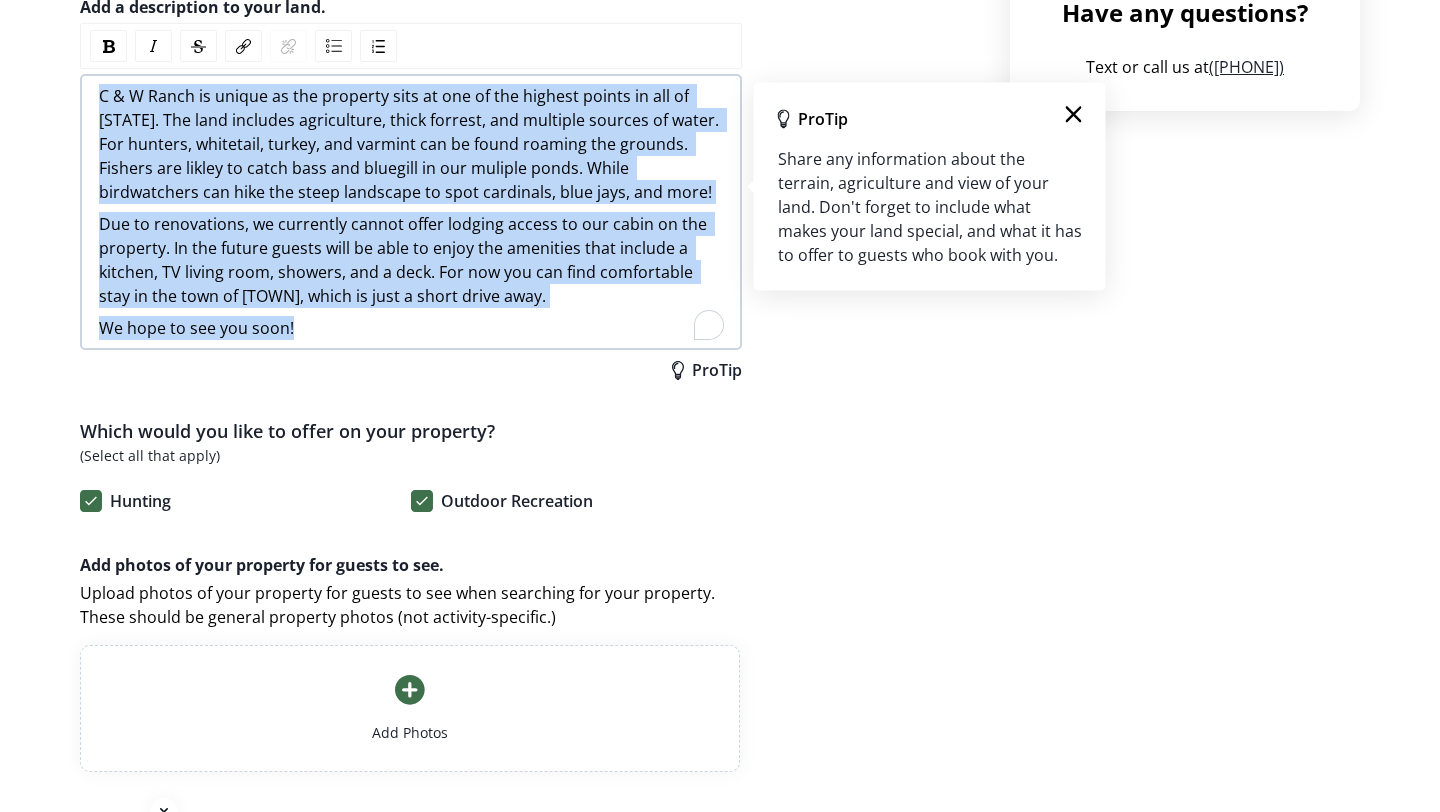 drag, startPoint x: 99, startPoint y: 89, endPoint x: 458, endPoint y: 359, distance: 449.2004 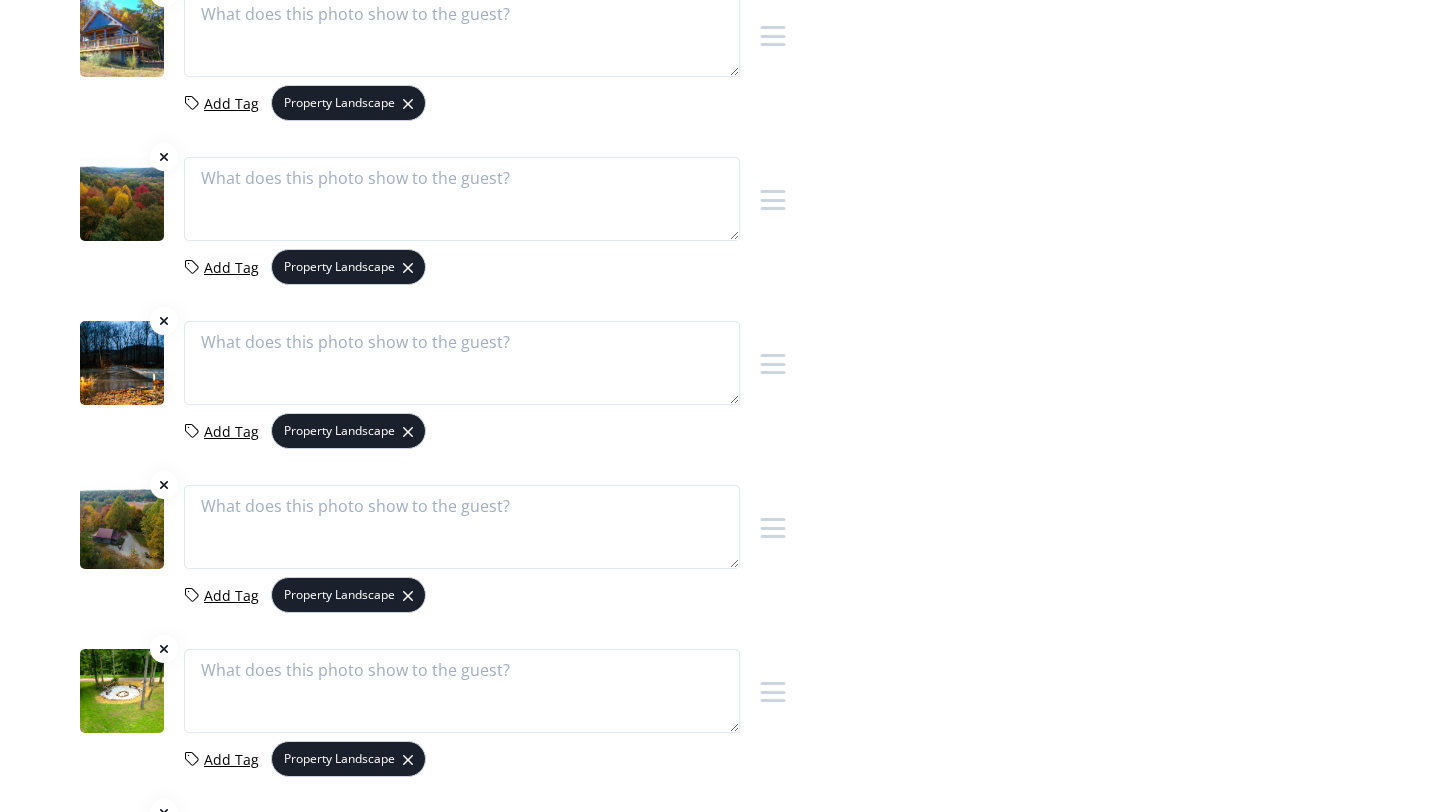 scroll, scrollTop: 2625, scrollLeft: 0, axis: vertical 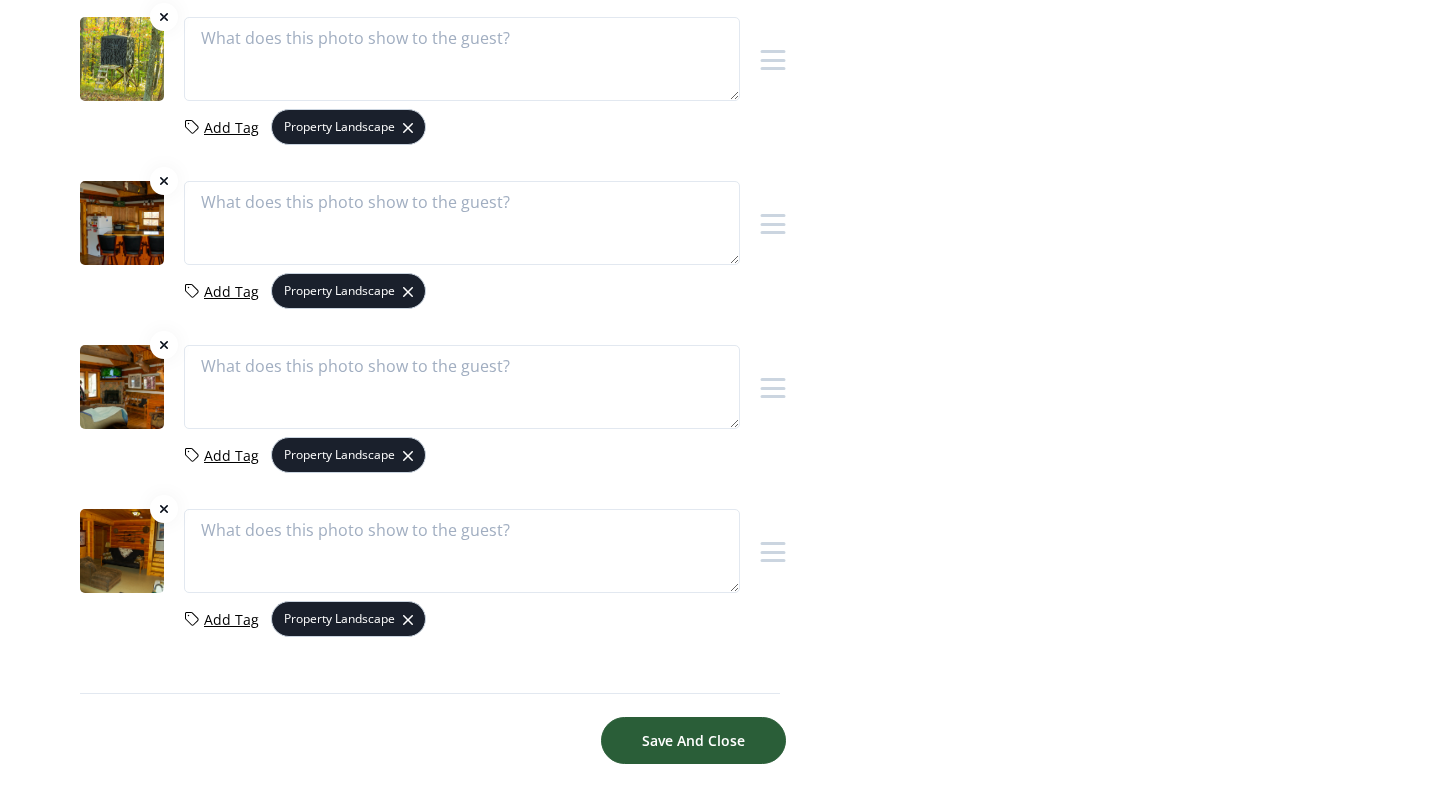 click on "Save And Close" at bounding box center [693, 740] 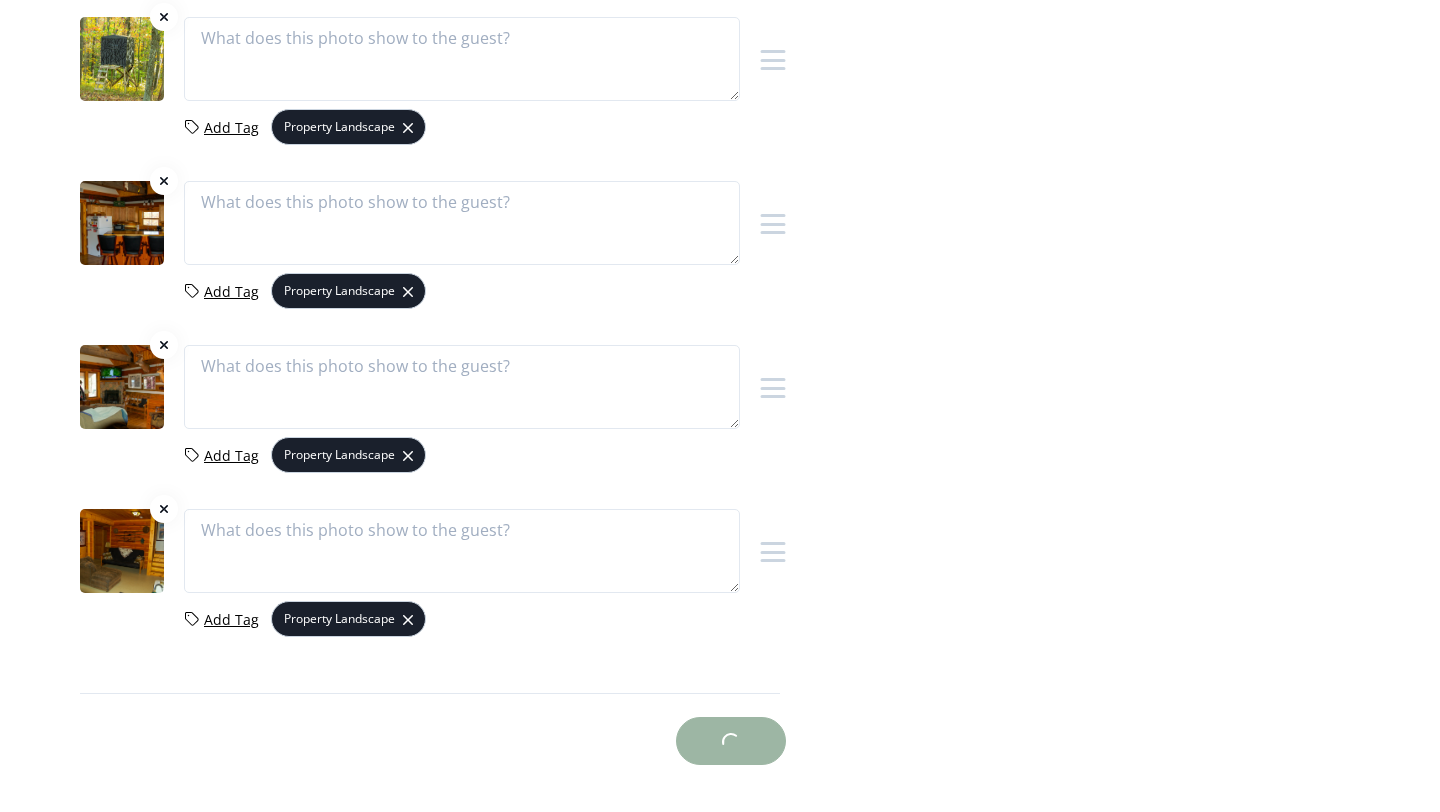 scroll, scrollTop: 0, scrollLeft: 0, axis: both 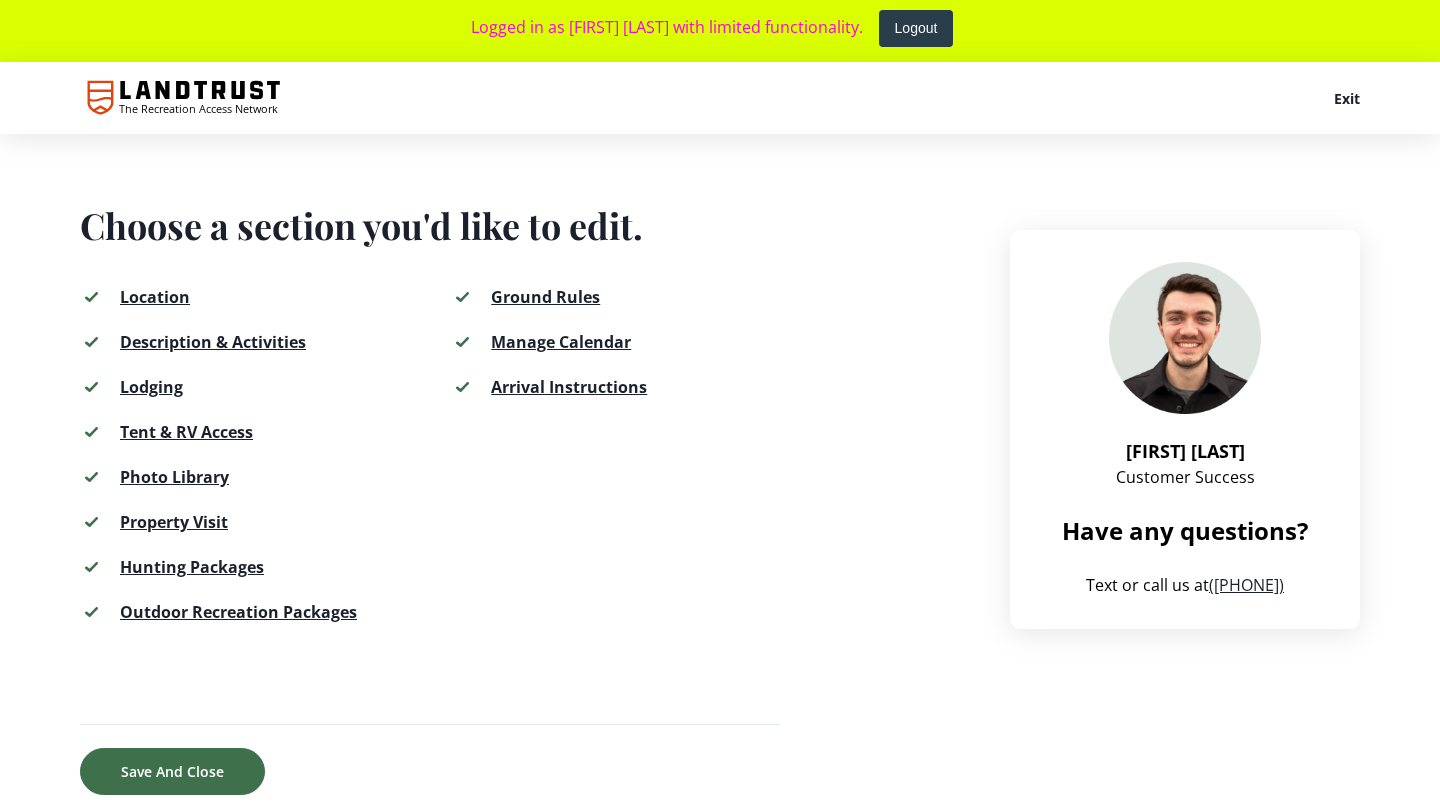 click on "Hunting Packages" at bounding box center (192, 567) 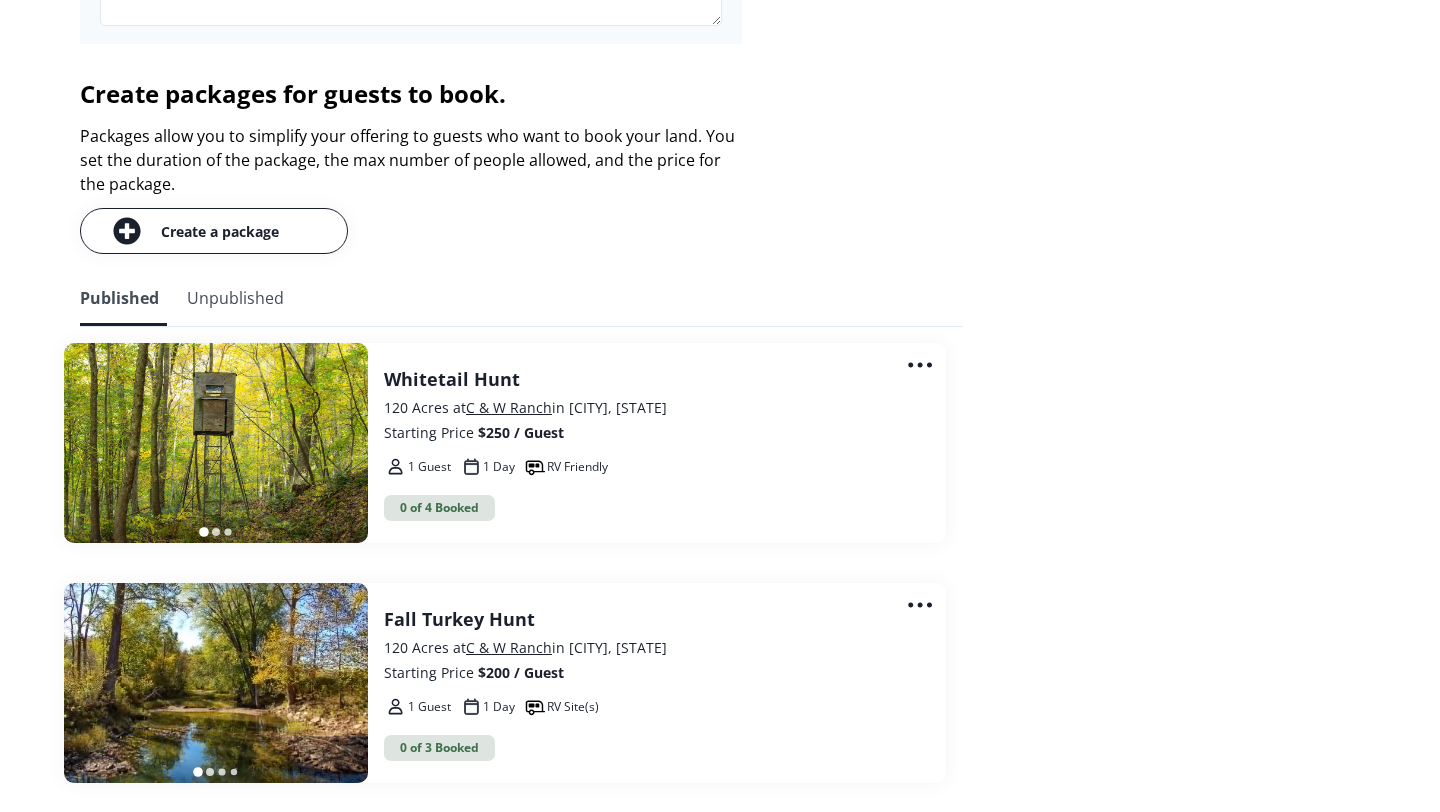 scroll, scrollTop: 3740, scrollLeft: 0, axis: vertical 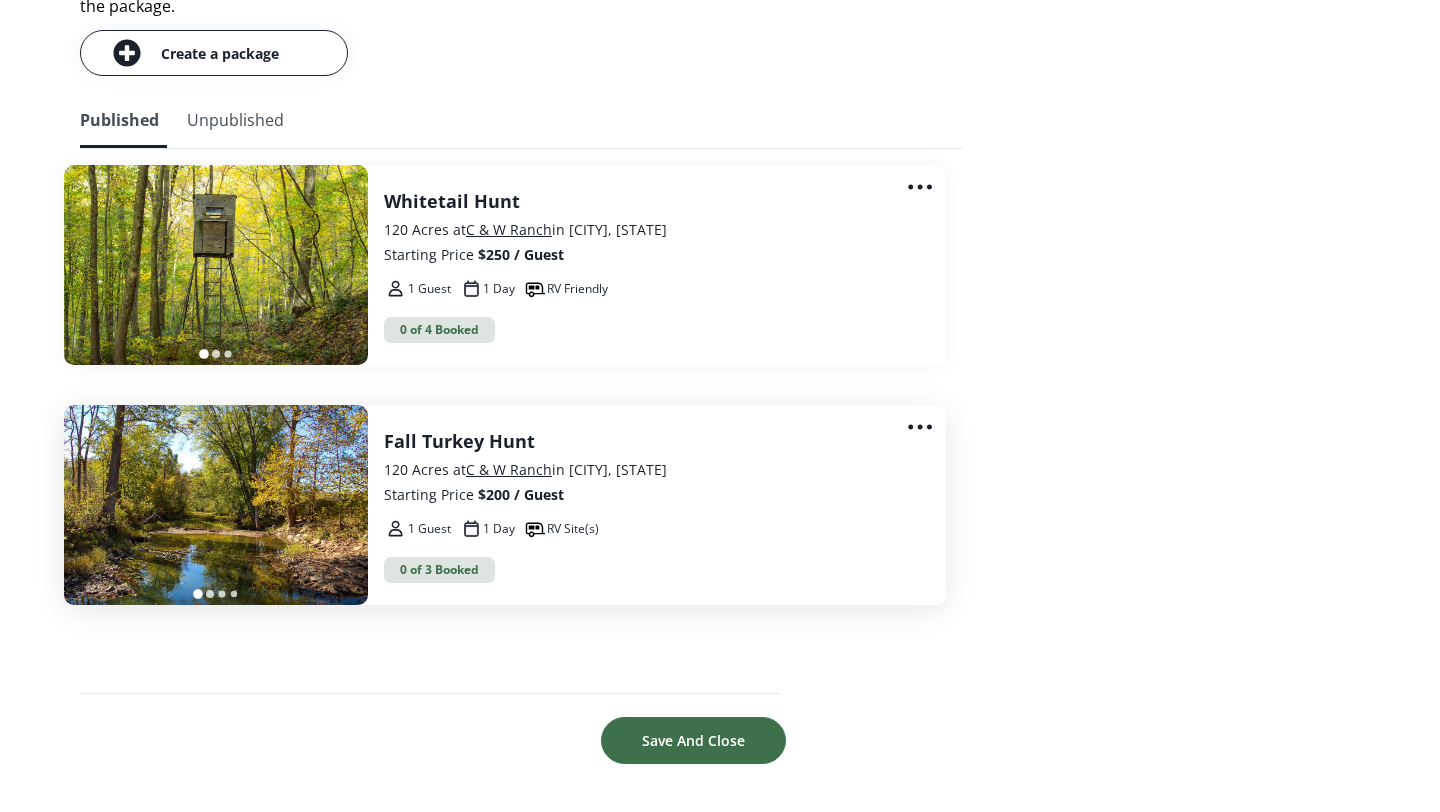 click on "Fall Turkey Hunt 120 Acres at C & W Ranch in [CITY], [STATE] Starting Price $200 / Guest 1 Guest 1 Day RV Site(s) 0 of 3 Booked" at bounding box center (657, 505) 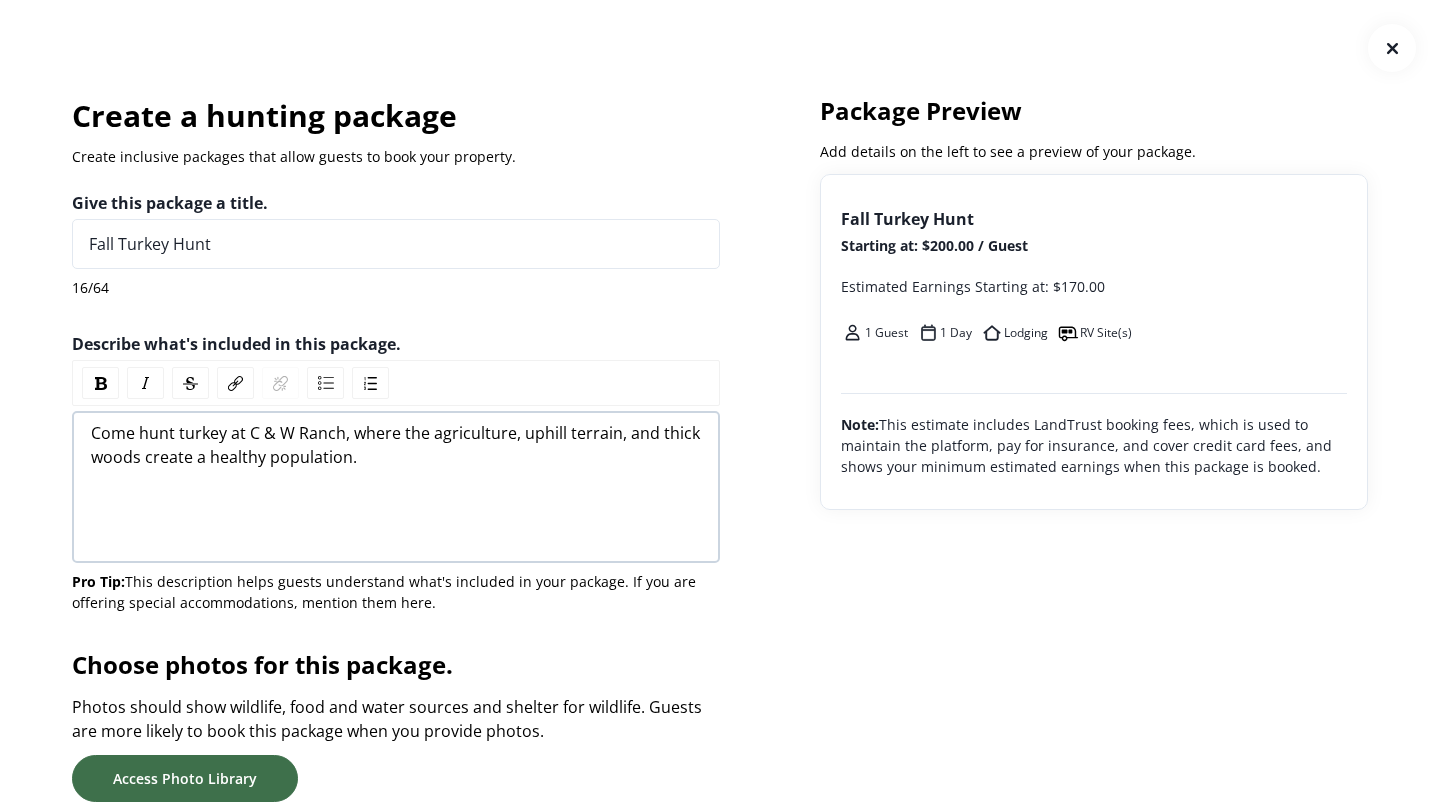 scroll, scrollTop: 0, scrollLeft: 0, axis: both 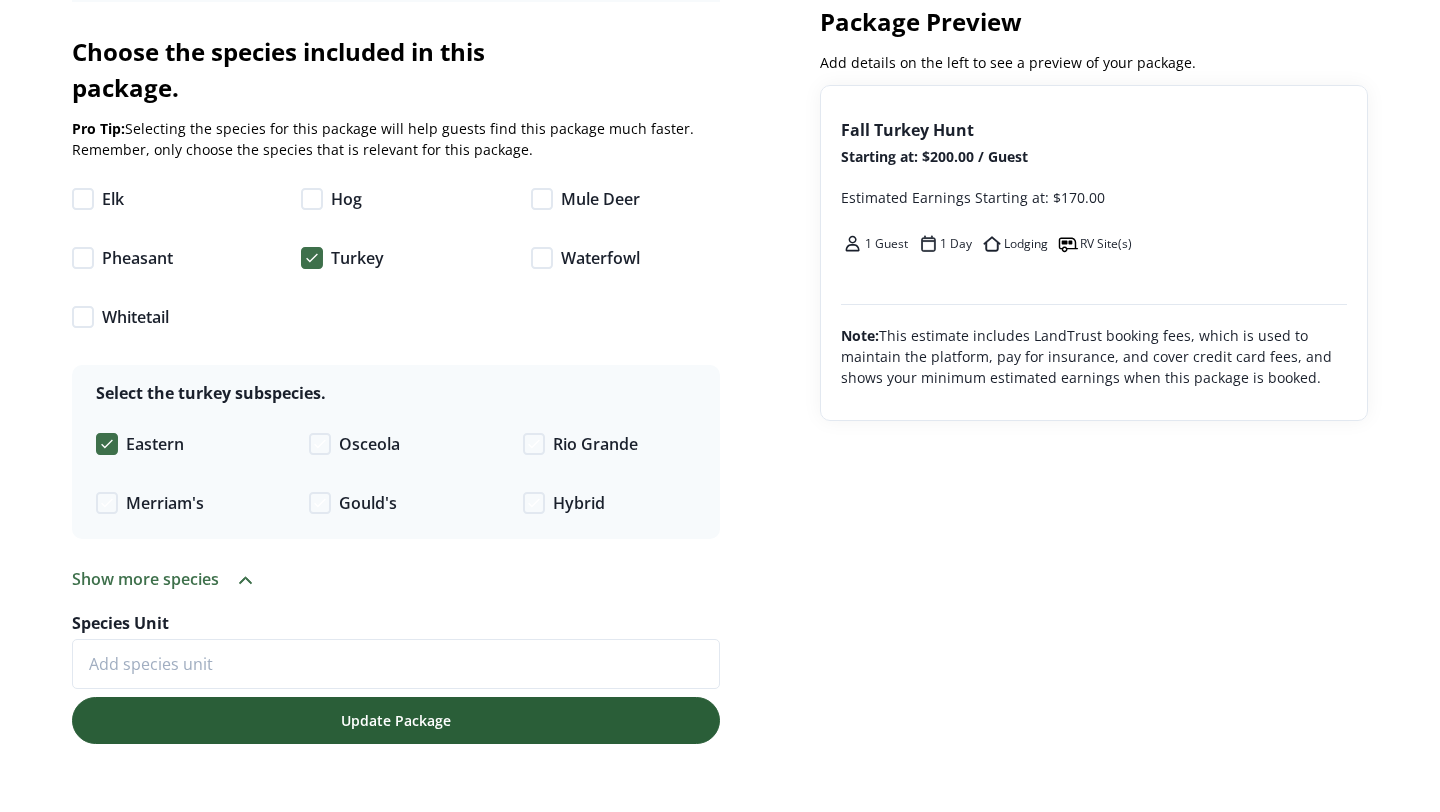 click on "Update Package" at bounding box center [396, 720] 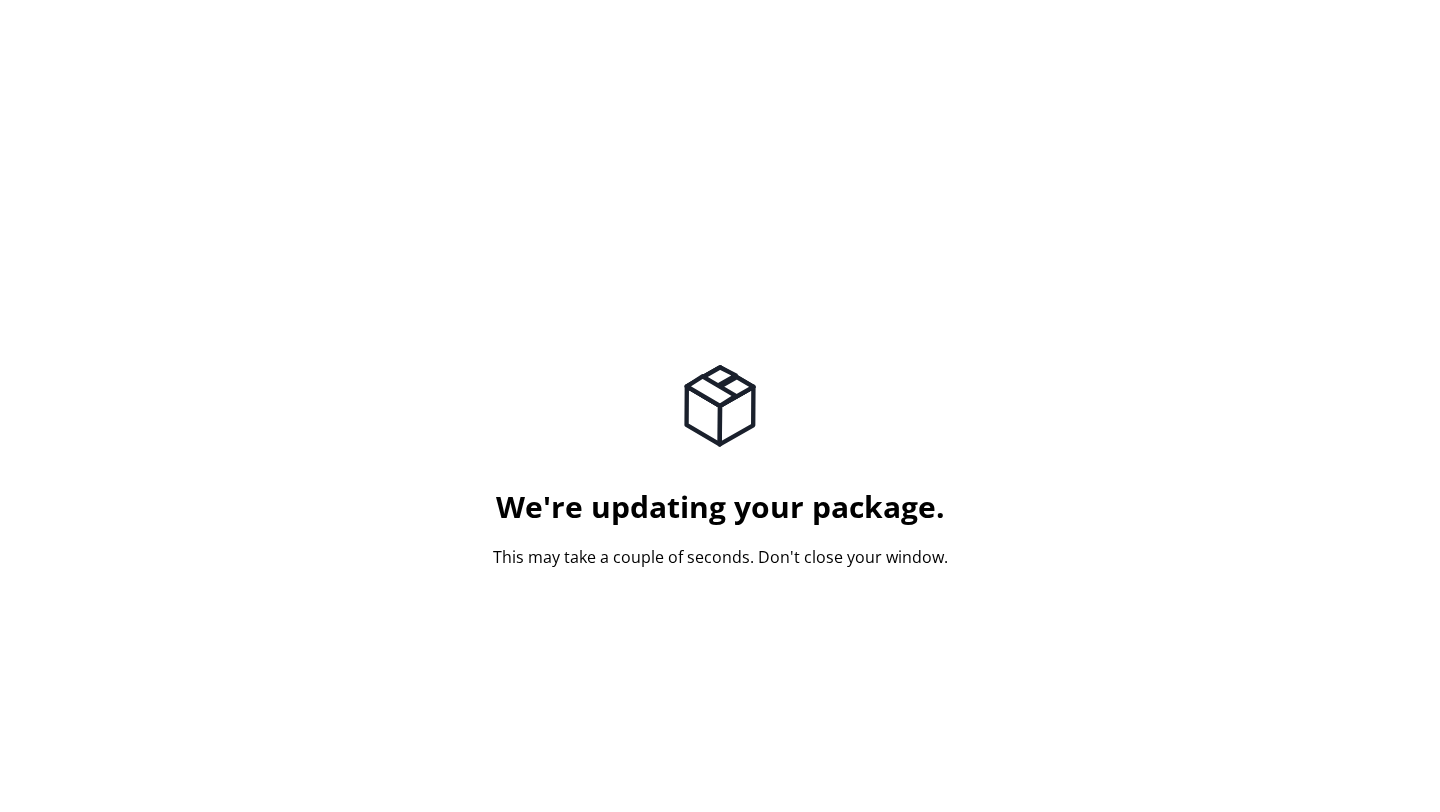 scroll, scrollTop: 0, scrollLeft: 0, axis: both 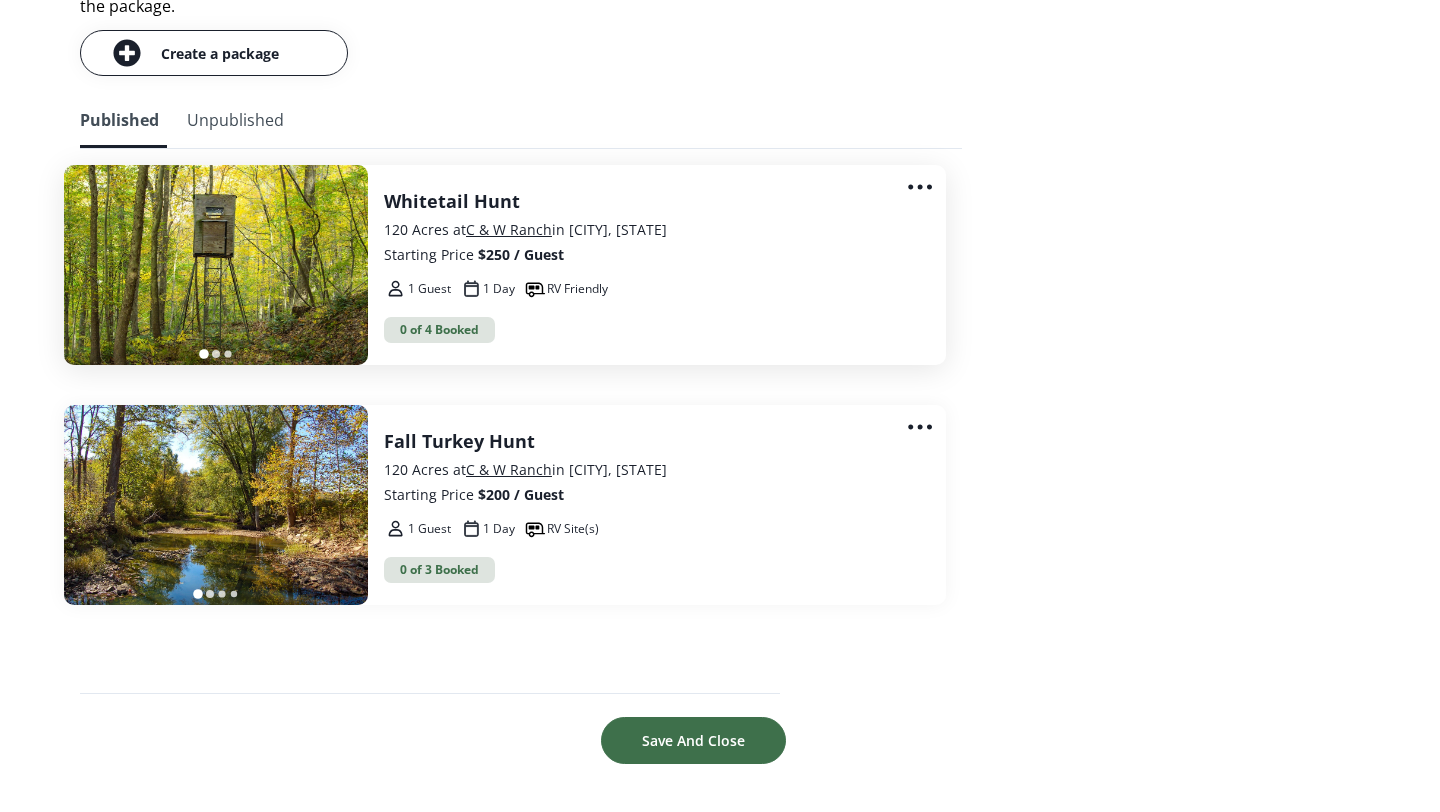 click on "Starting Price   $250 / Guest" at bounding box center (649, 254) 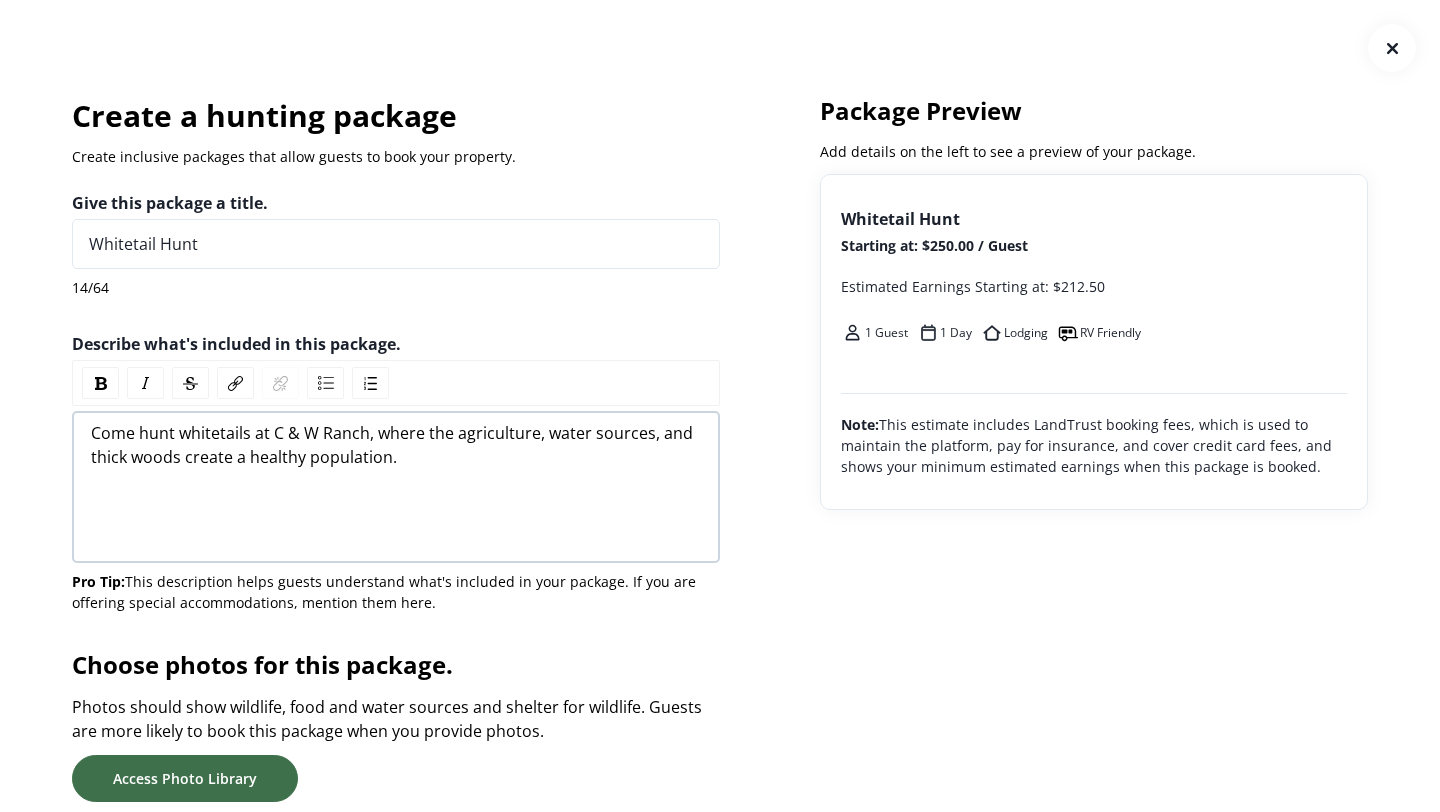 scroll, scrollTop: 0, scrollLeft: 0, axis: both 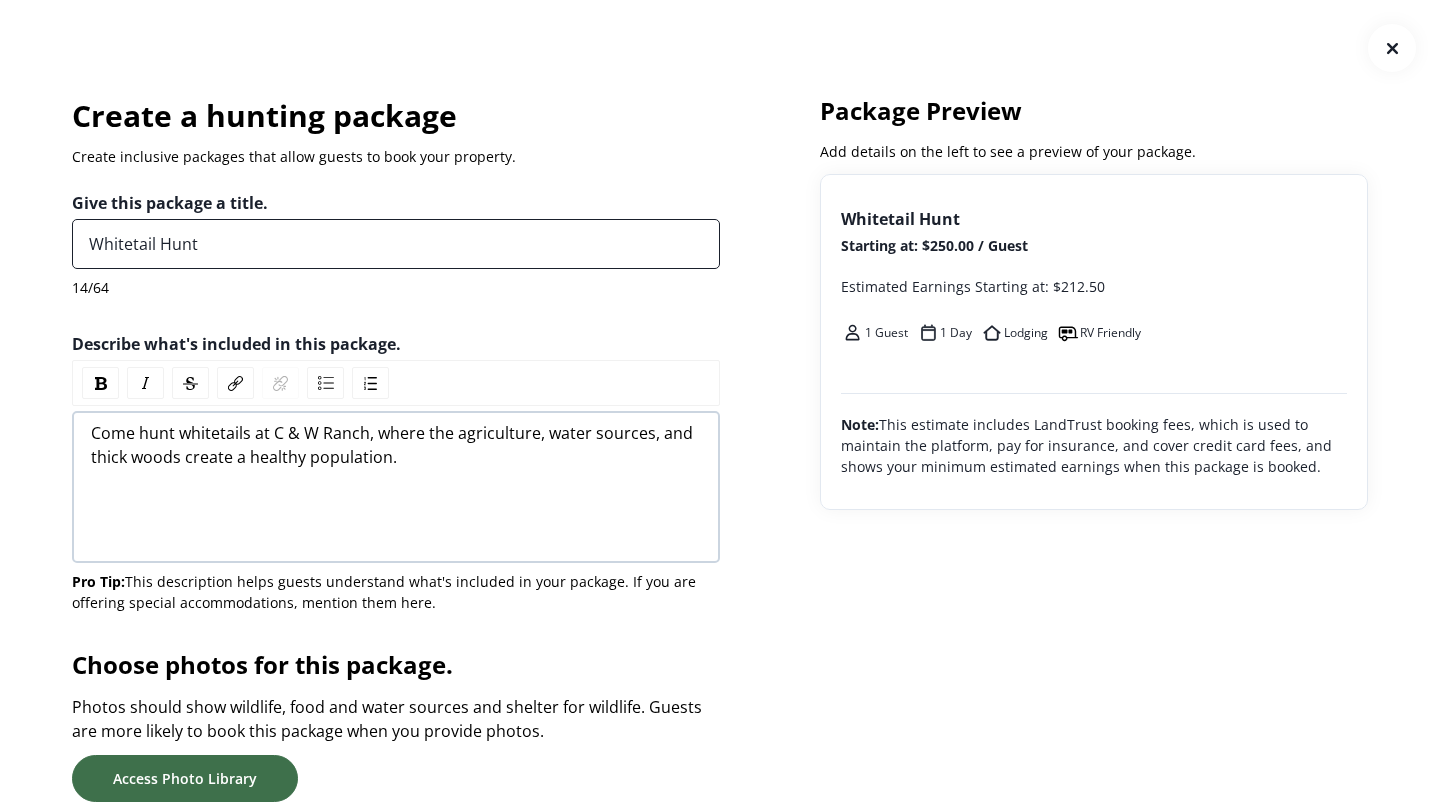 drag, startPoint x: 296, startPoint y: 252, endPoint x: 33, endPoint y: 243, distance: 263.15396 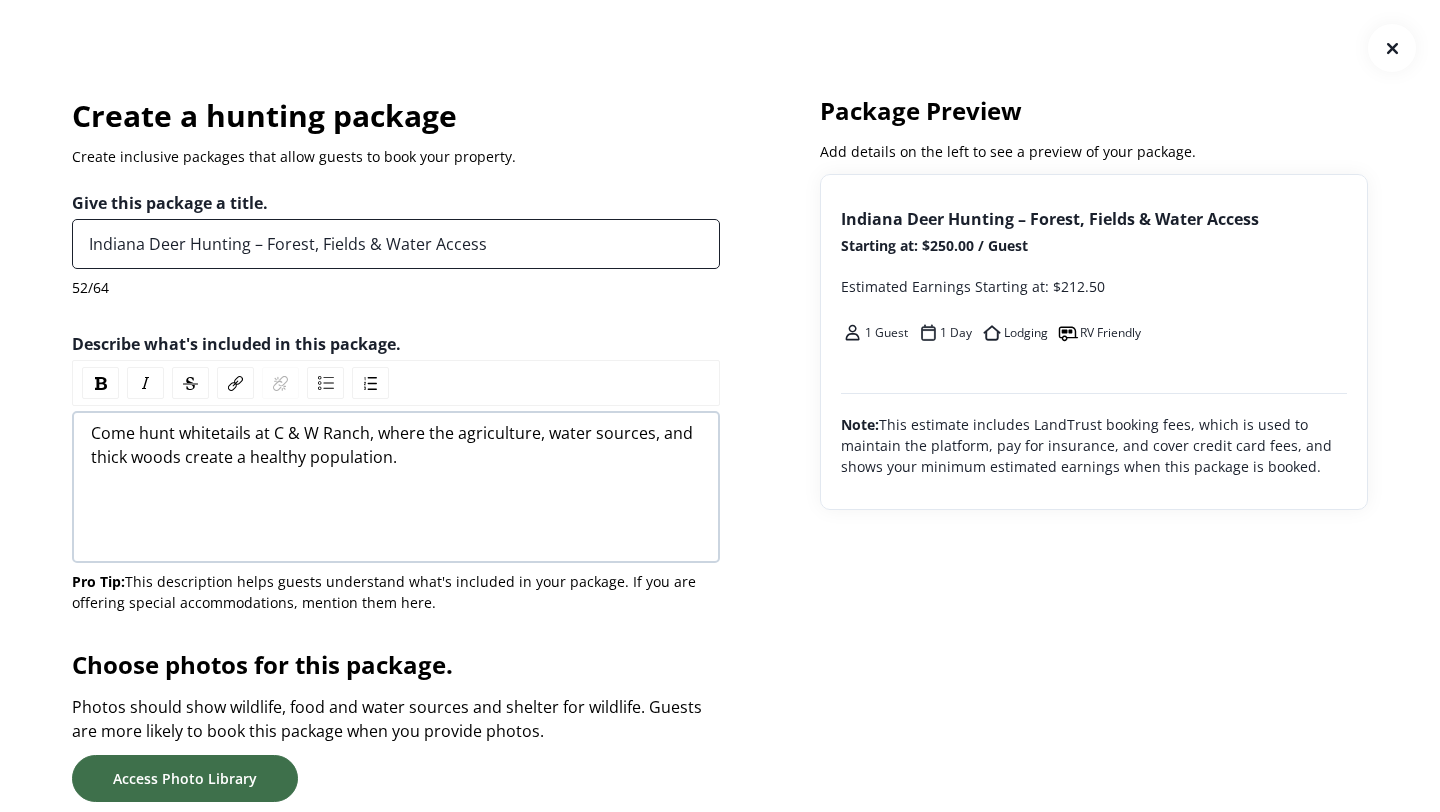 scroll, scrollTop: 3038, scrollLeft: 0, axis: vertical 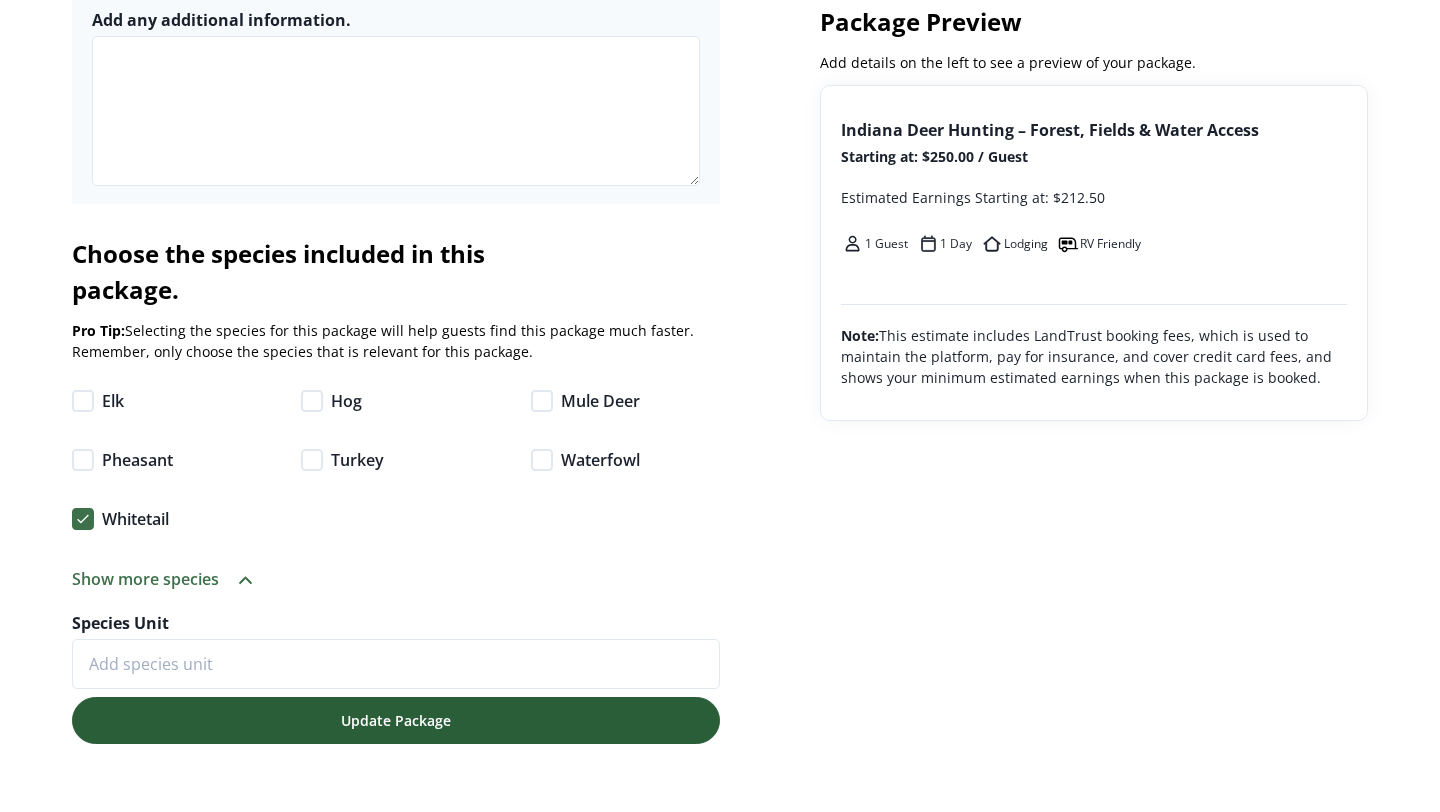 type on "Indiana Deer Hunting – Forest, Fields & Water Access" 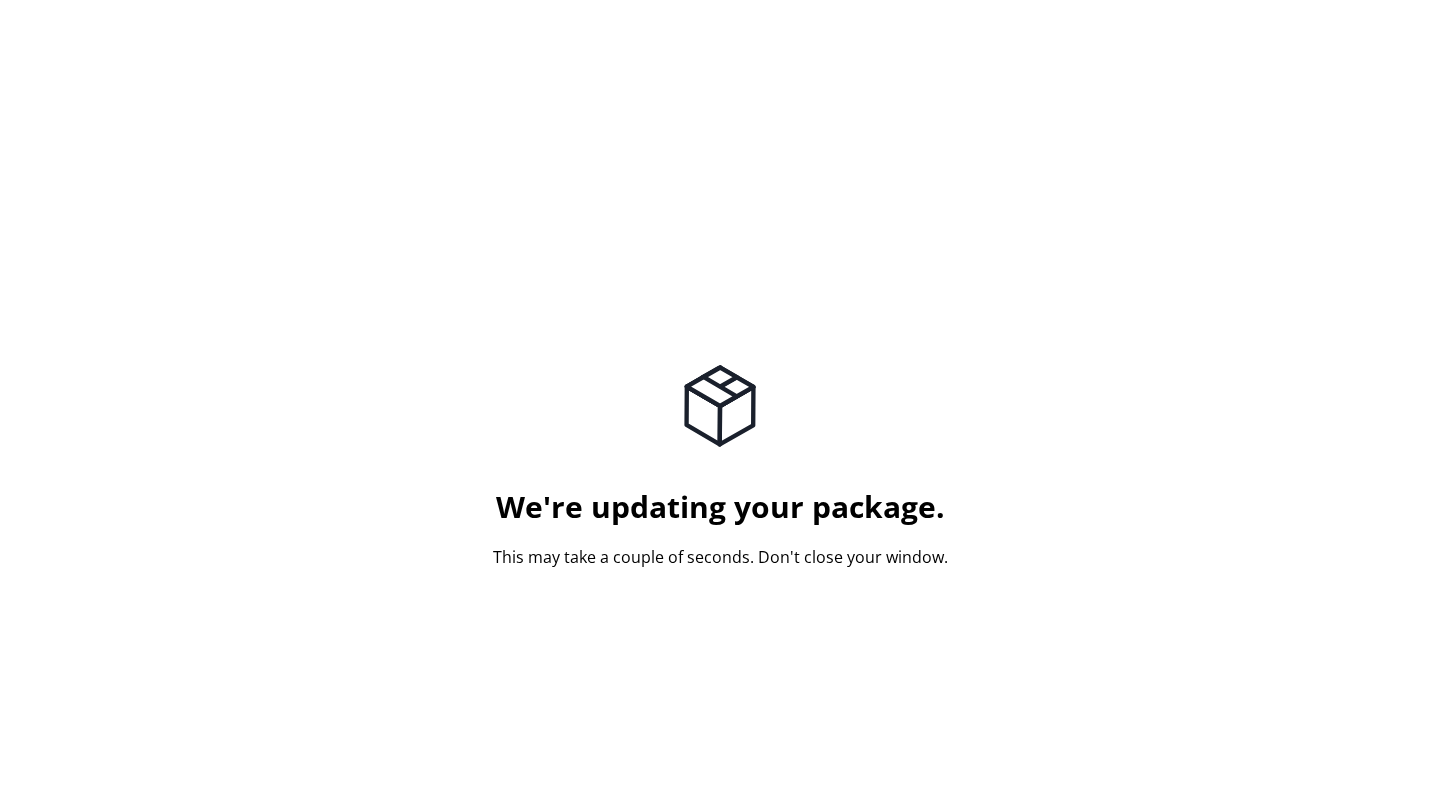 scroll, scrollTop: 0, scrollLeft: 0, axis: both 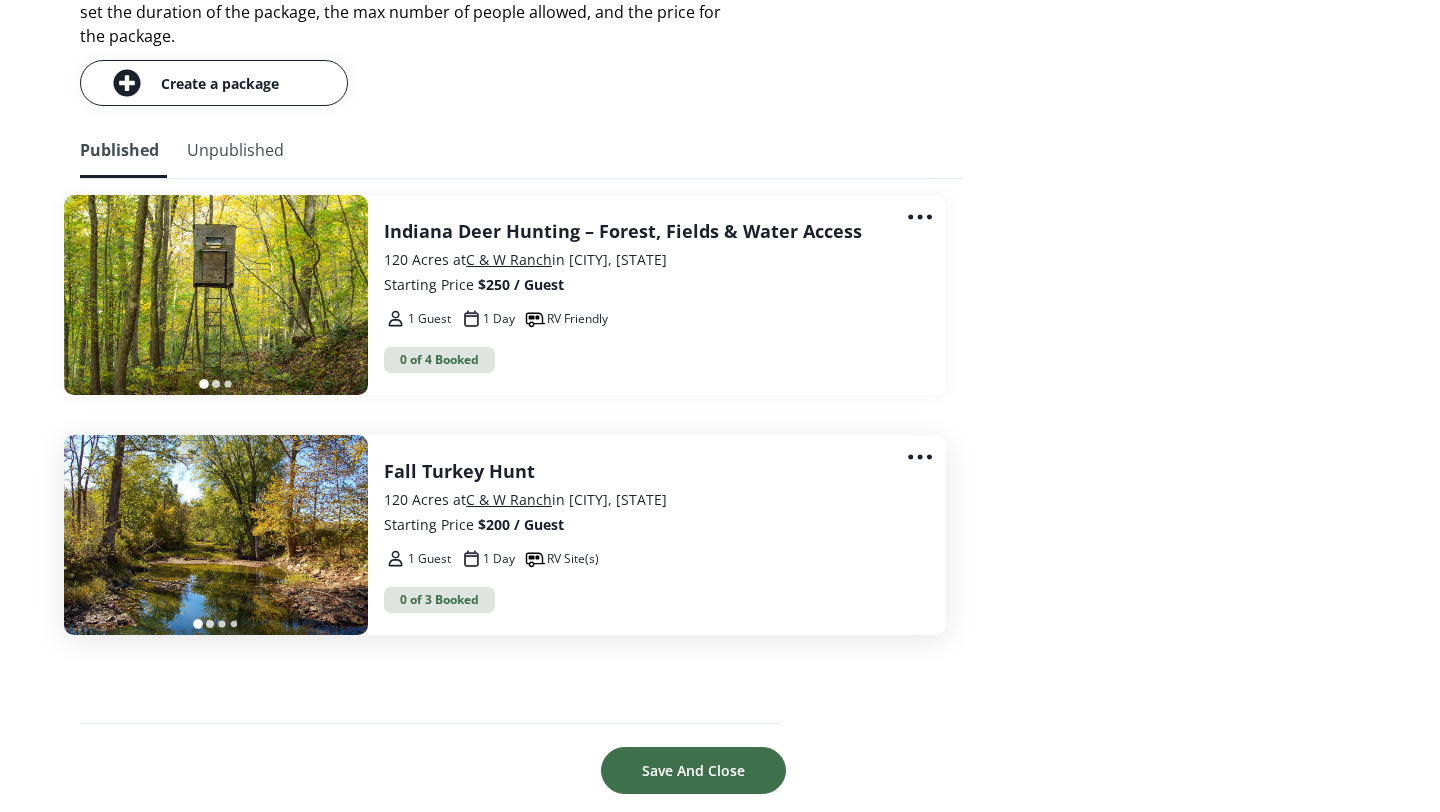 click on "1 Guest 1 Day RV Site(s)" at bounding box center [649, 559] 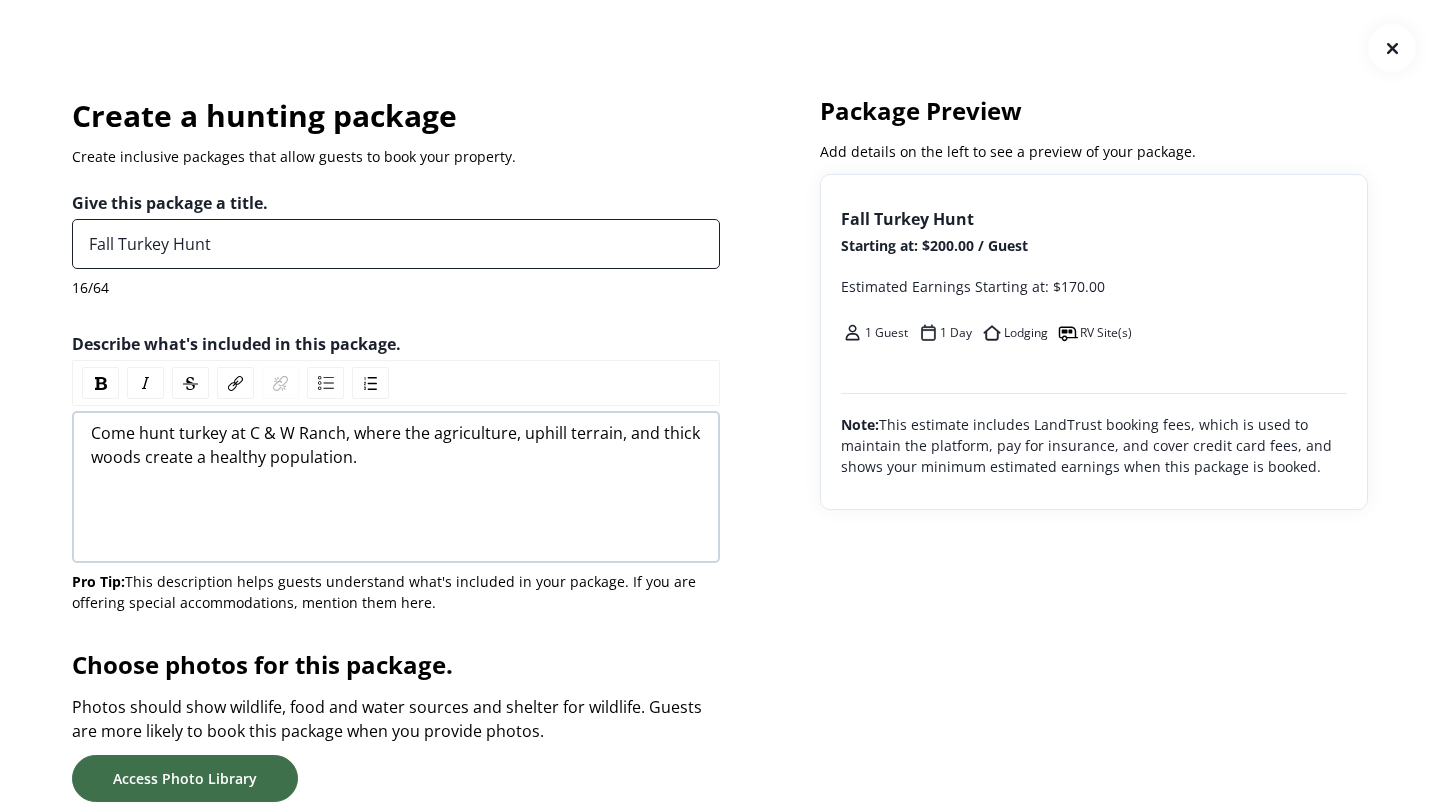 drag, startPoint x: 234, startPoint y: 249, endPoint x: 119, endPoint y: 253, distance: 115.06954 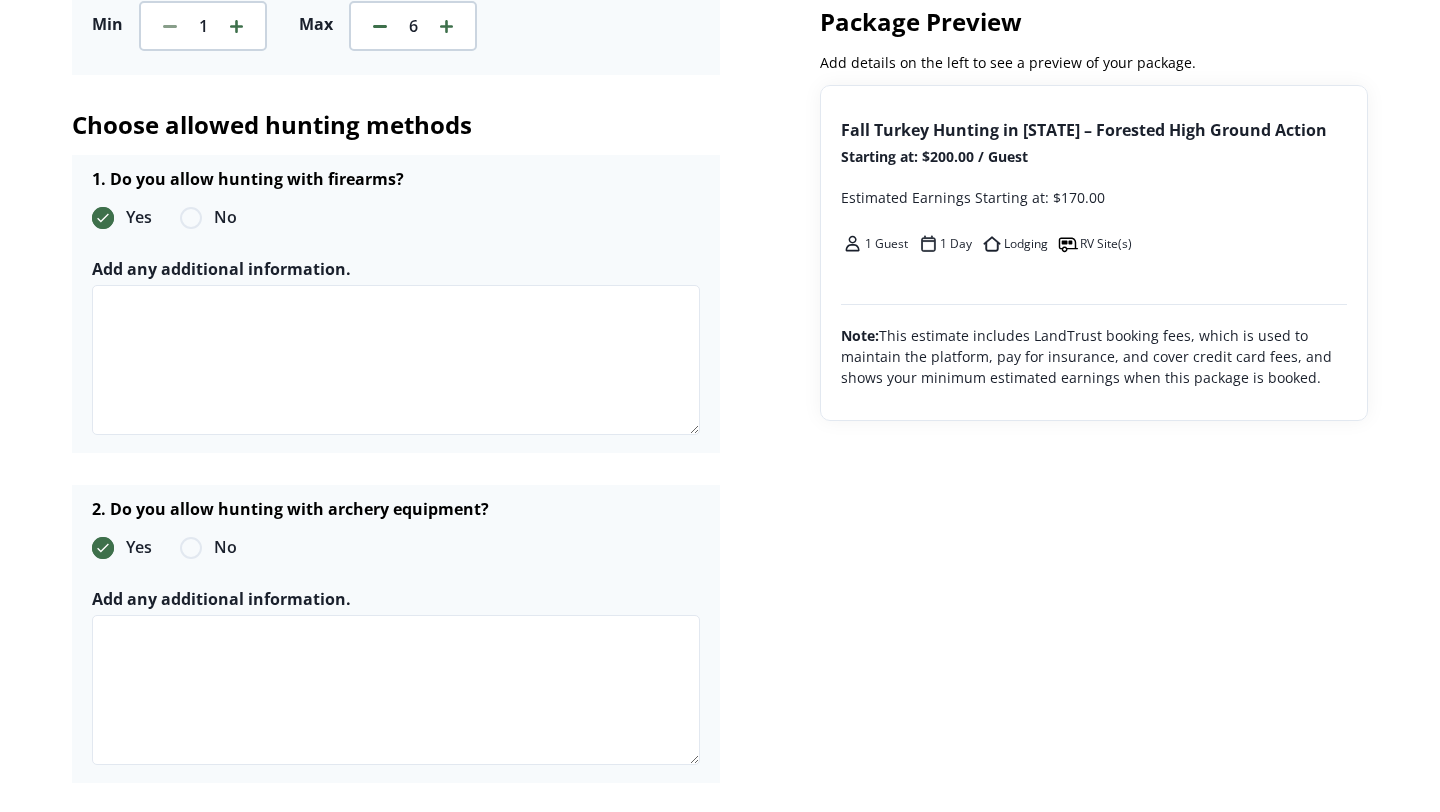scroll, scrollTop: 3374, scrollLeft: 0, axis: vertical 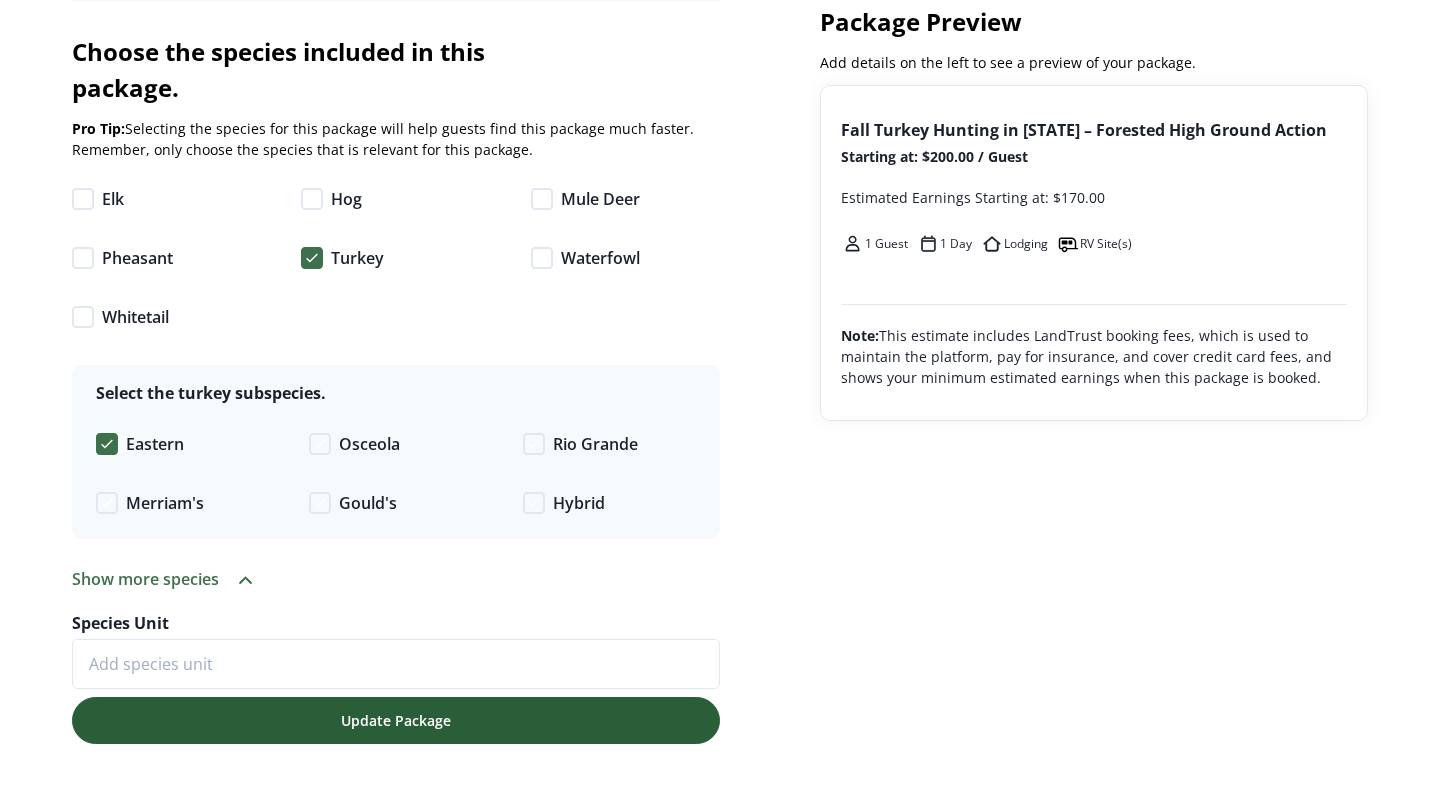 type on "Fall Turkey Hunting in [STATE] – Forested High Ground Action" 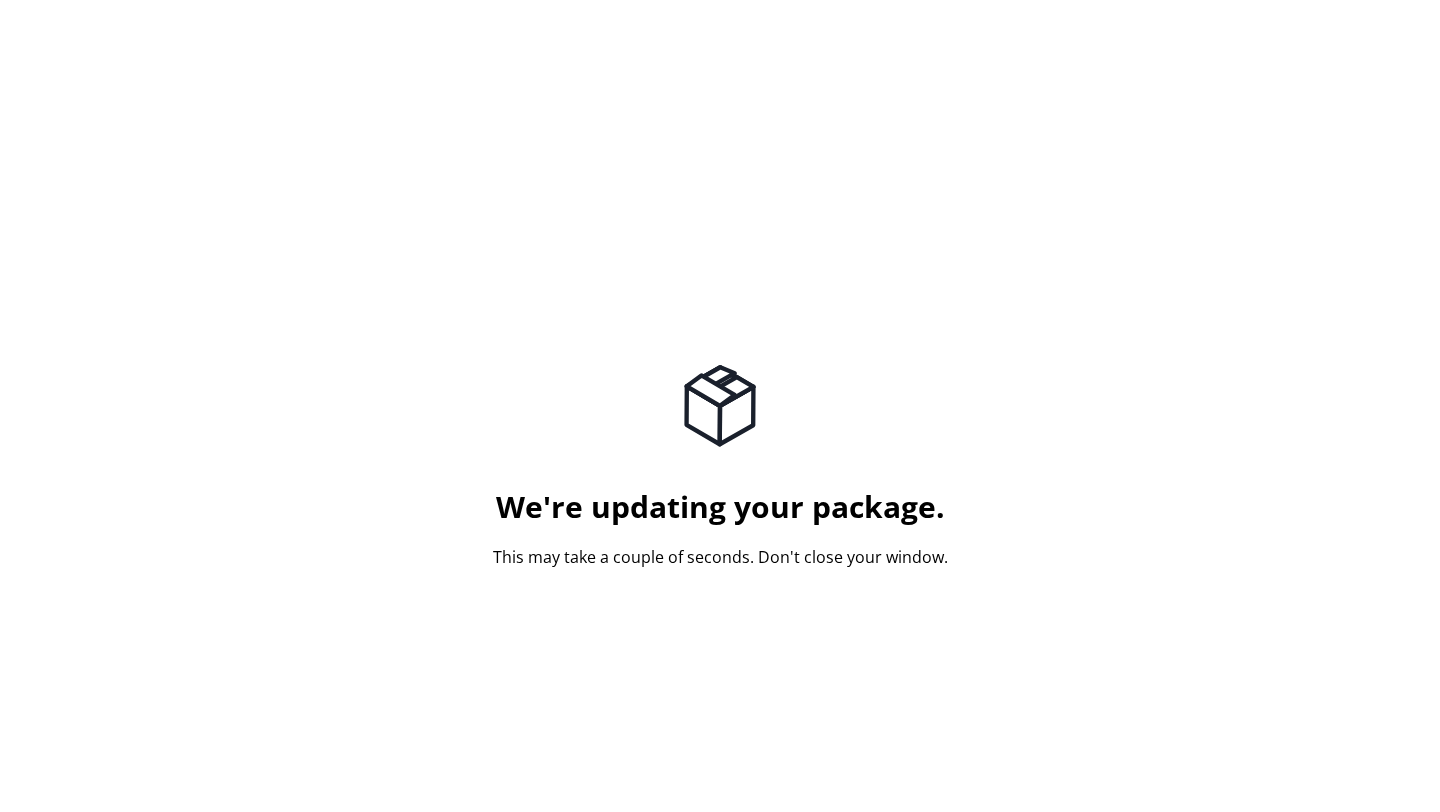 scroll, scrollTop: 0, scrollLeft: 0, axis: both 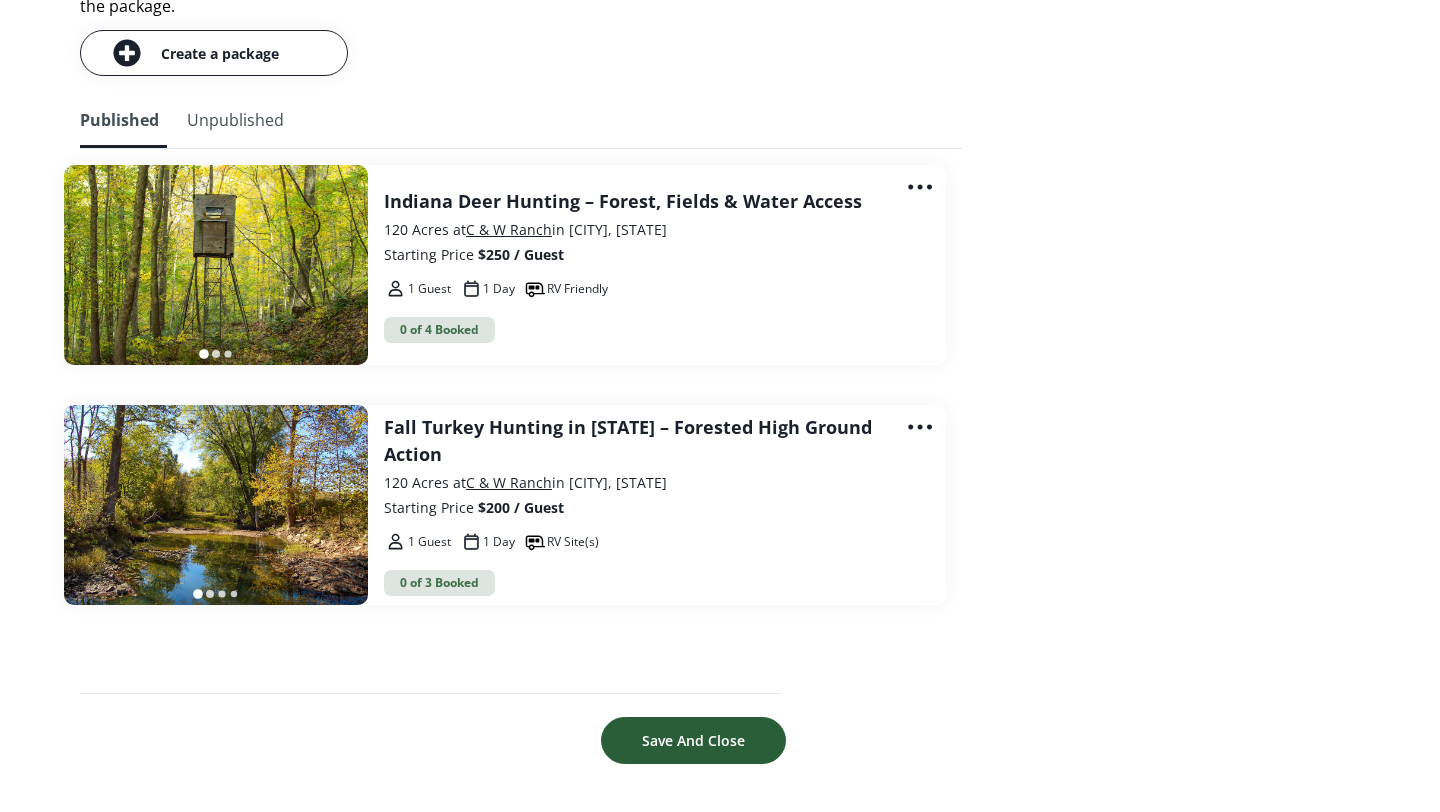click on "Save And Close" at bounding box center [693, 740] 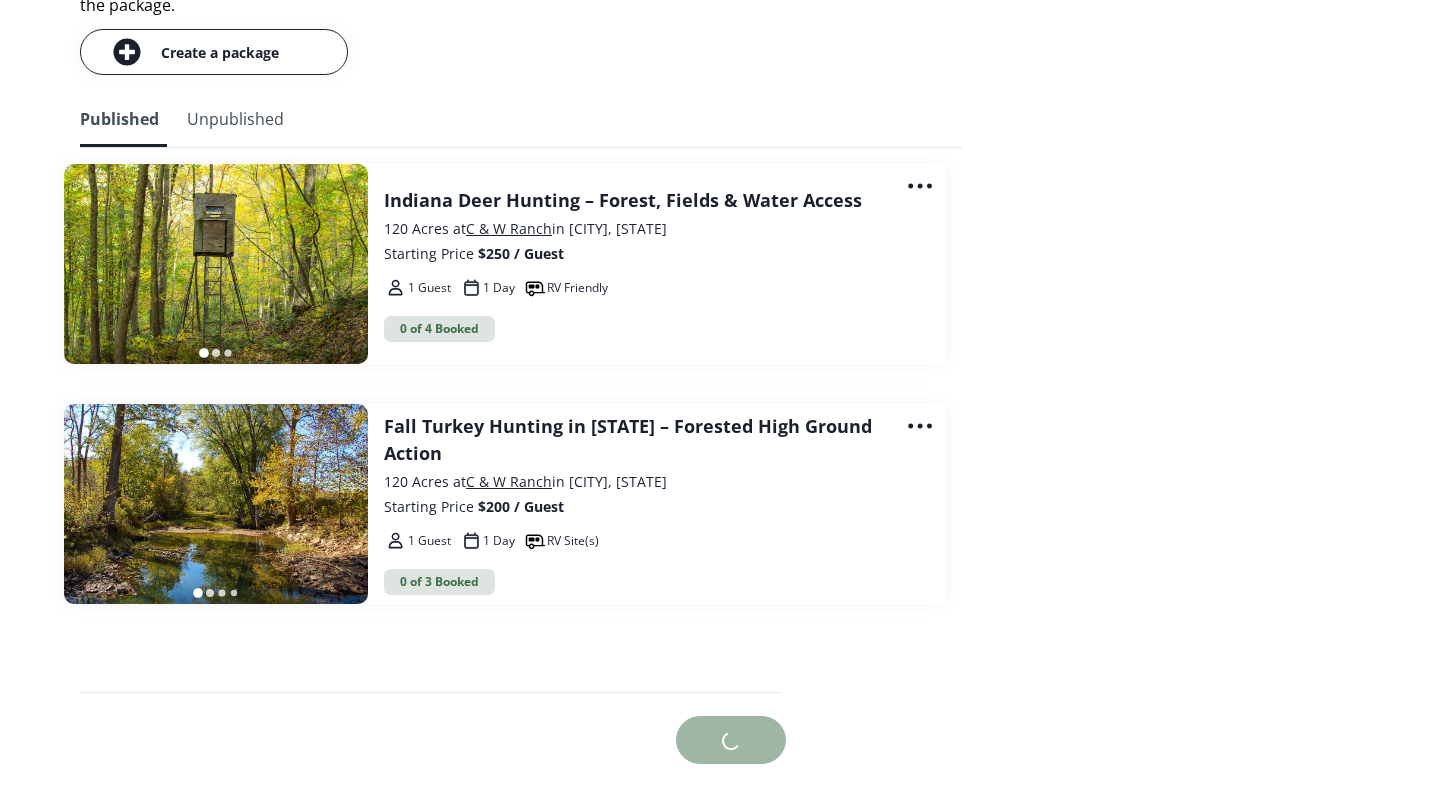 scroll, scrollTop: 0, scrollLeft: 0, axis: both 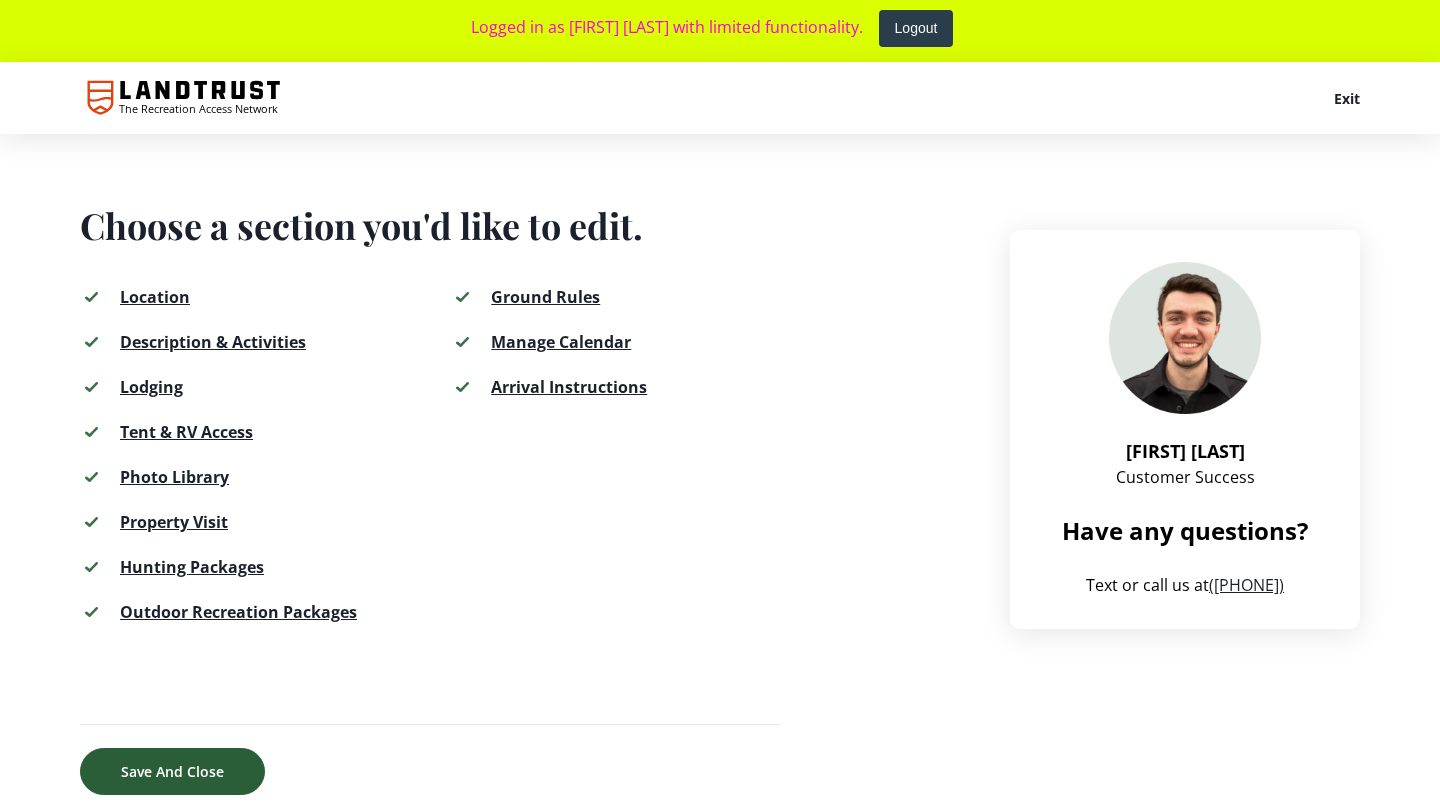 click on "Save And Close" at bounding box center [172, 771] 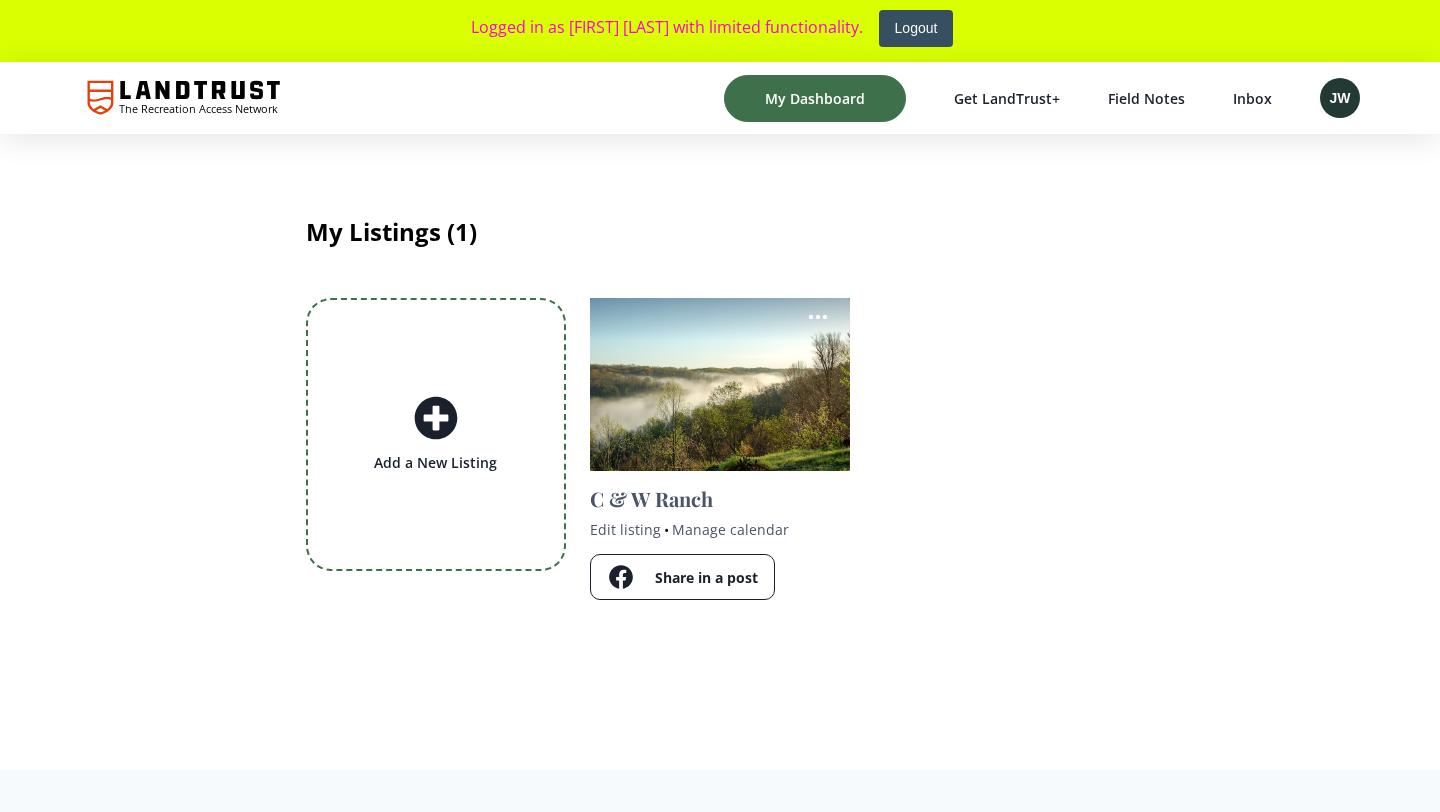click on "Logout" at bounding box center (916, 28) 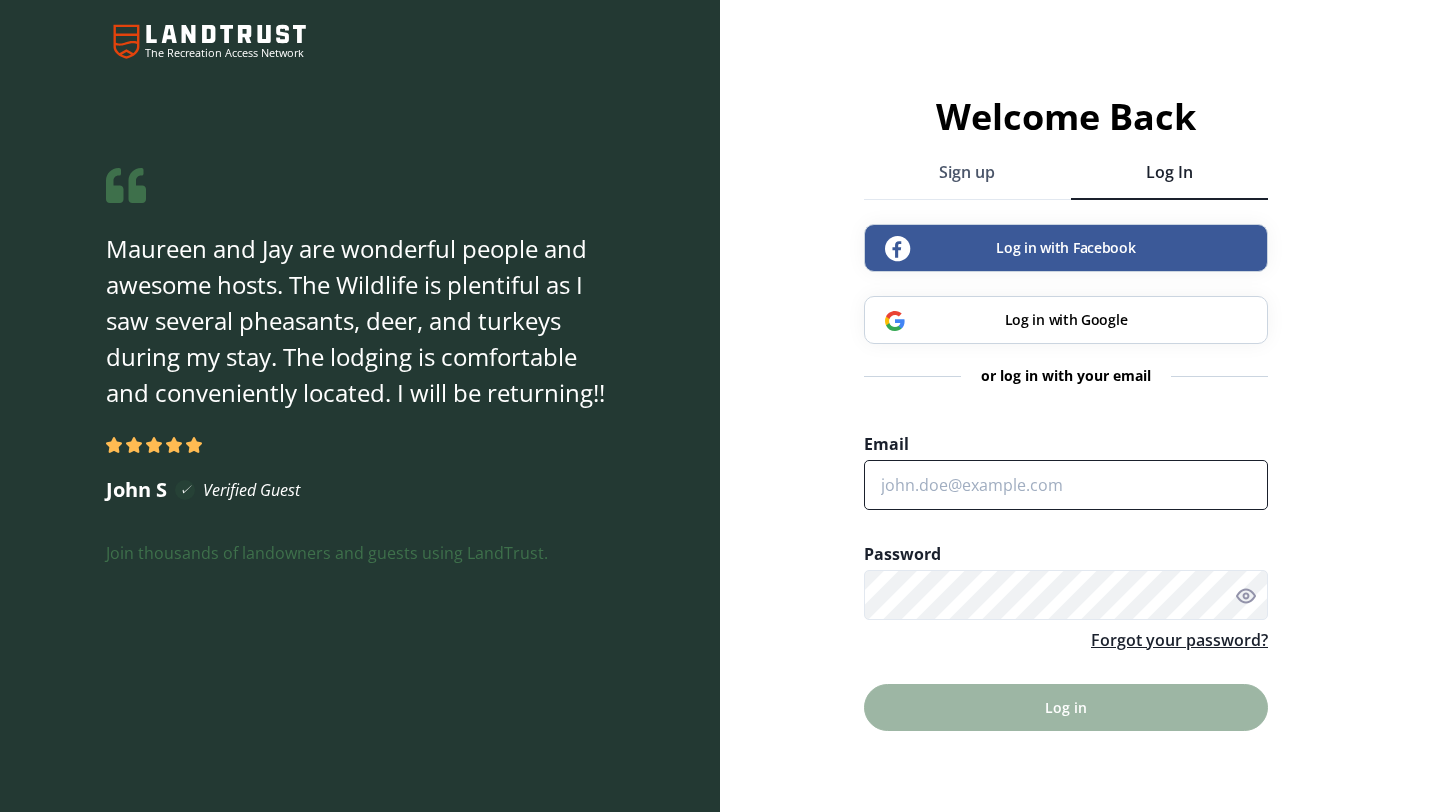 type on "[EMAIL]" 